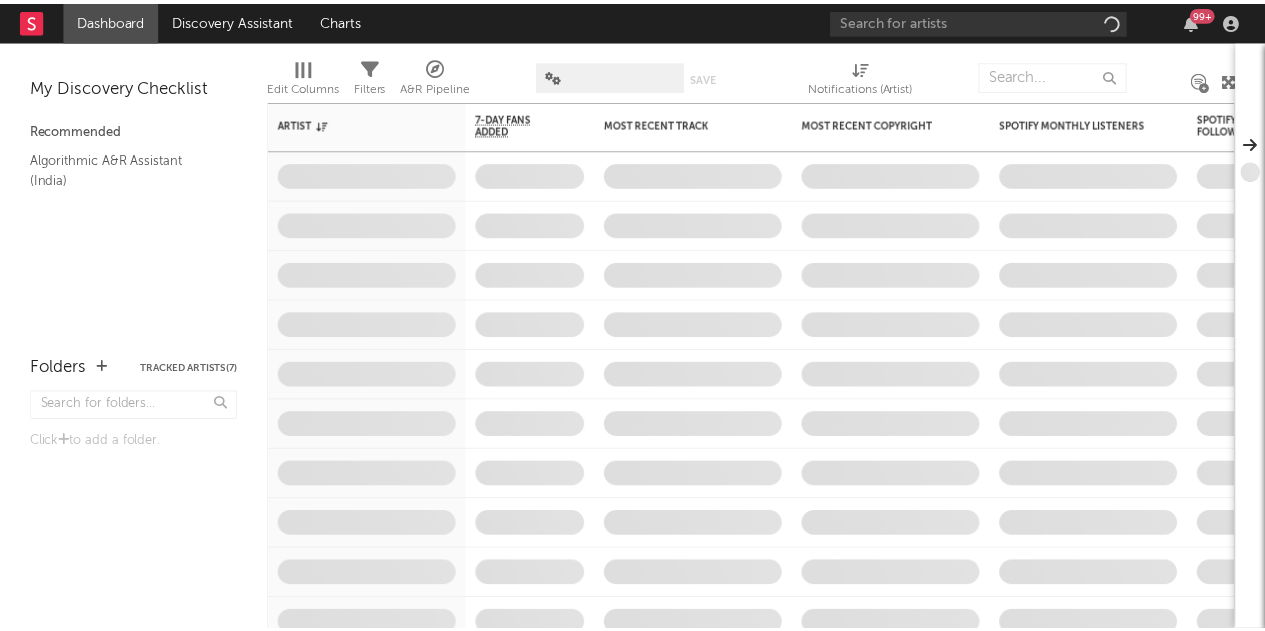 scroll, scrollTop: 0, scrollLeft: 0, axis: both 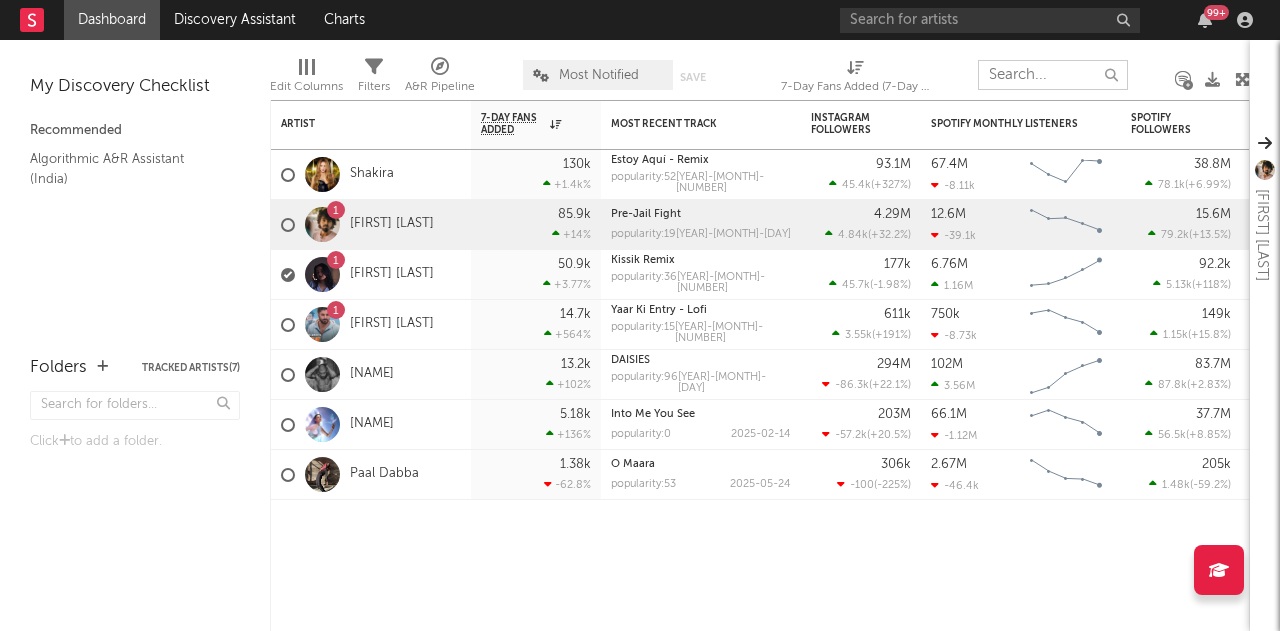 click at bounding box center (1053, 75) 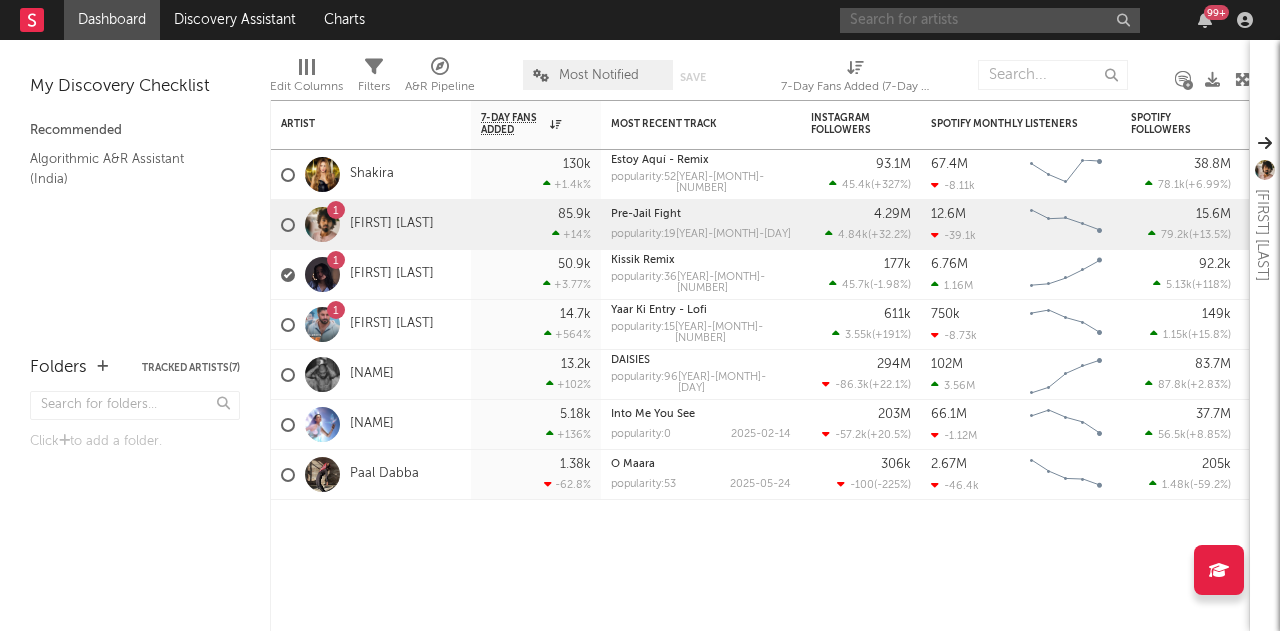 click at bounding box center (990, 20) 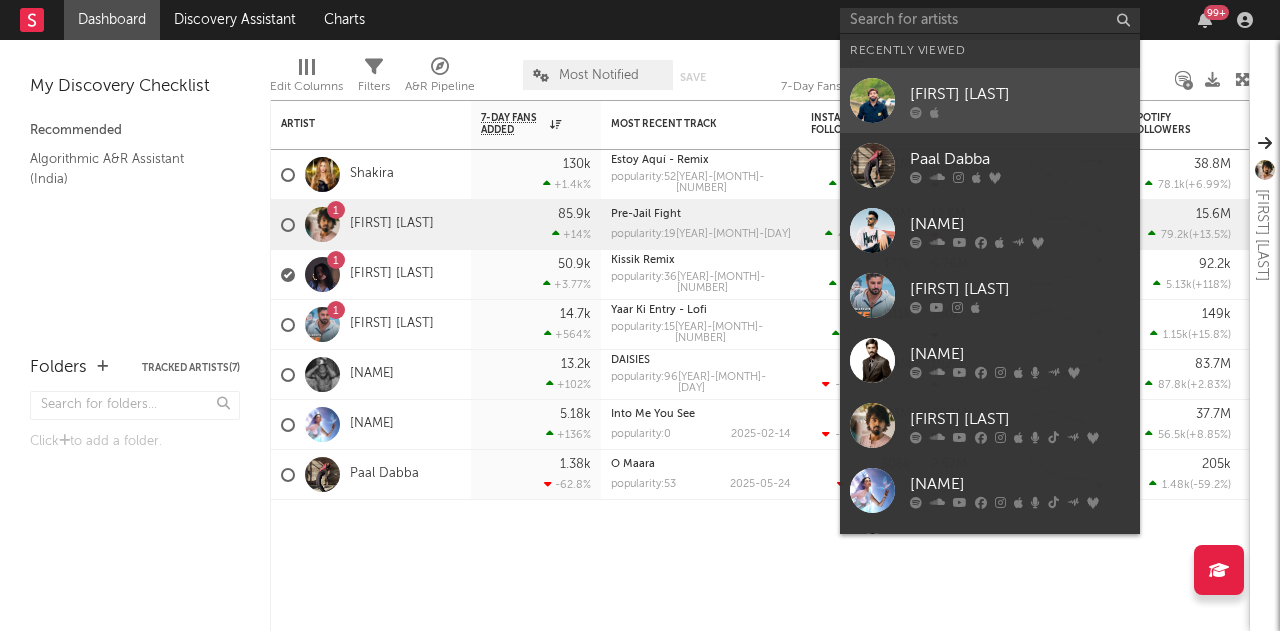 click on "[FIRST] [LAST]" at bounding box center [1020, 94] 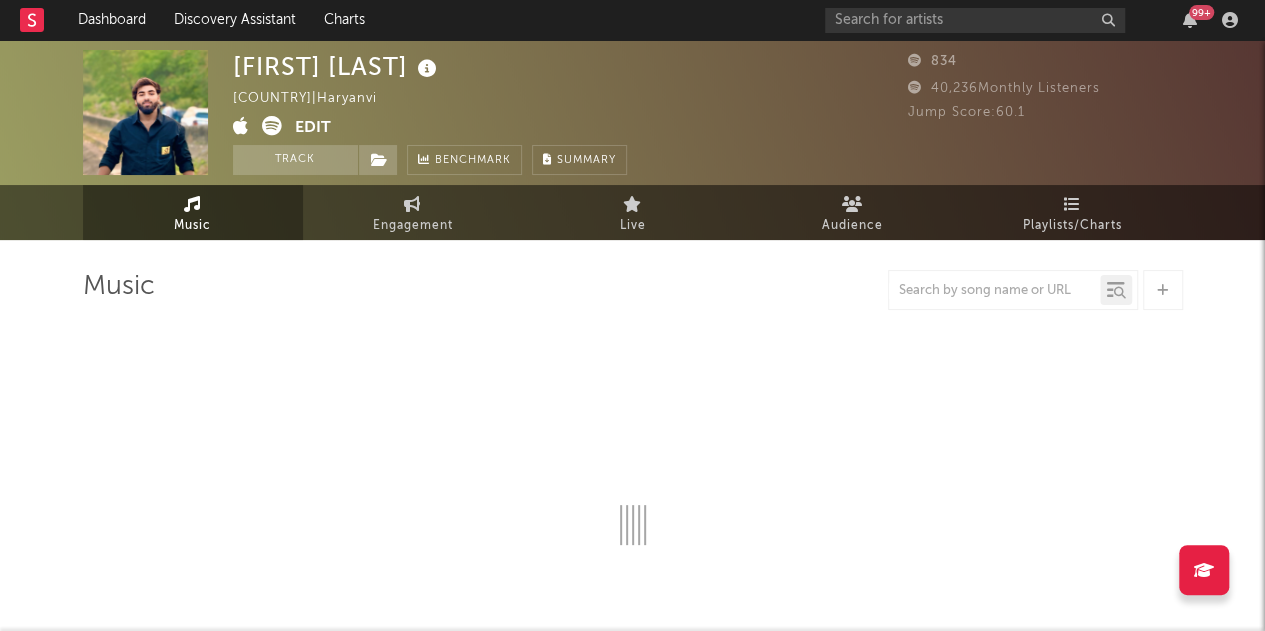 select on "6m" 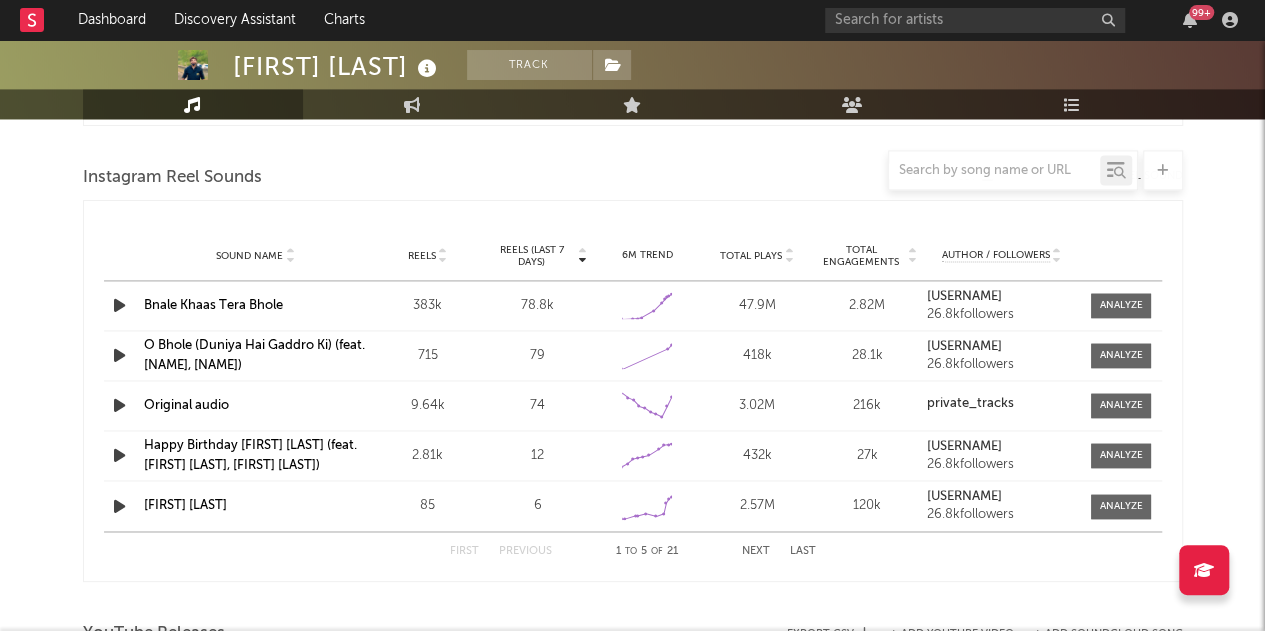 scroll, scrollTop: 1325, scrollLeft: 0, axis: vertical 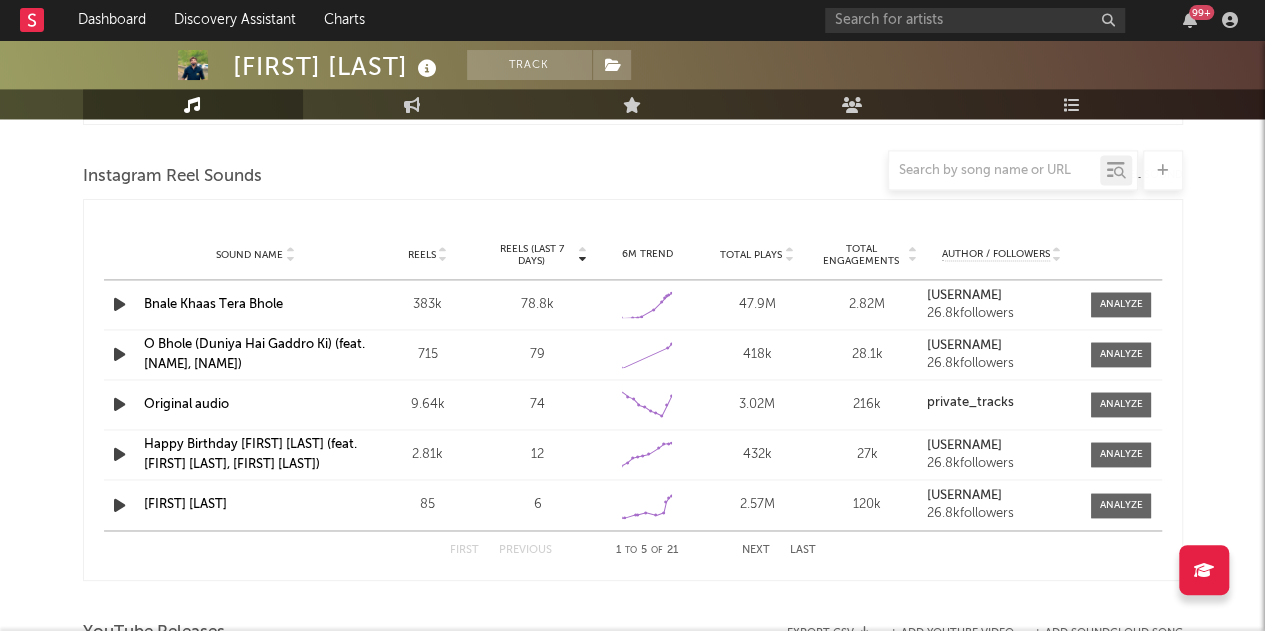 click on "Bnale Khaas Tera Bhole" at bounding box center [213, 304] 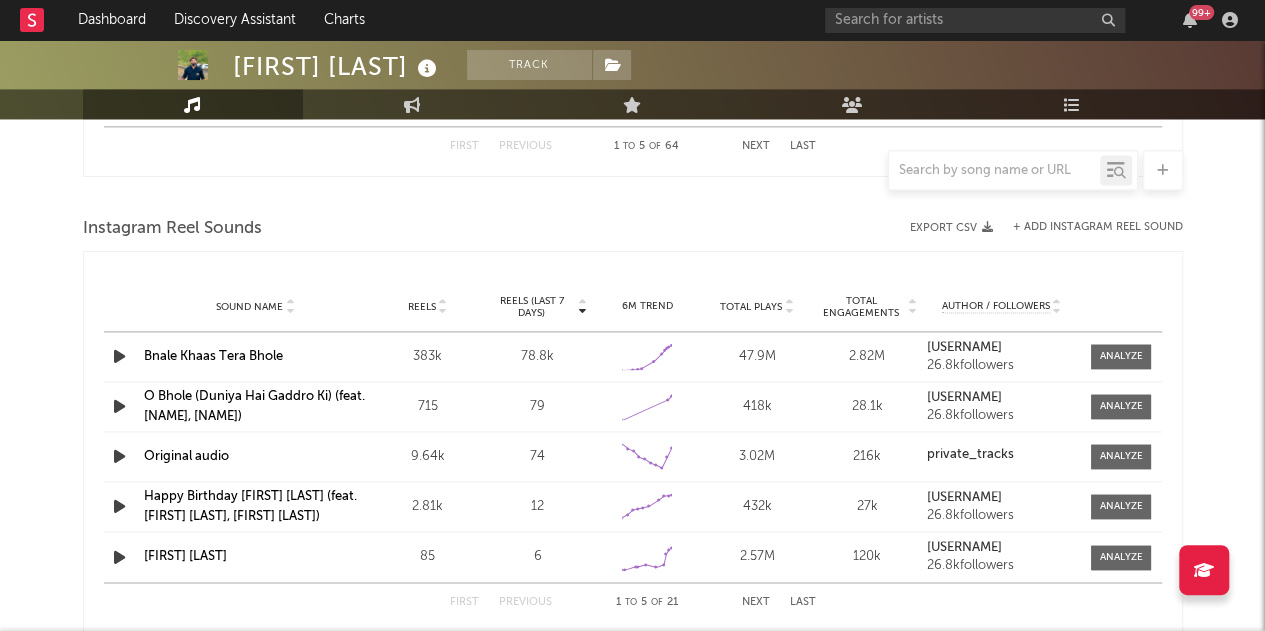 scroll, scrollTop: 1274, scrollLeft: 0, axis: vertical 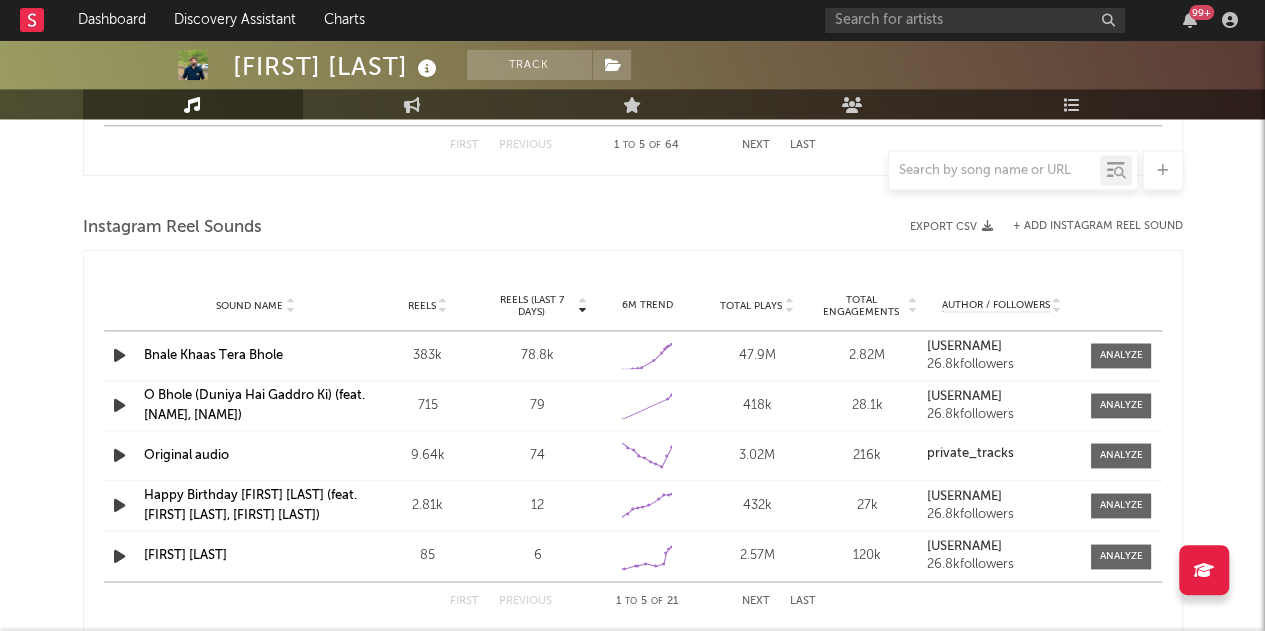 click on "99 +" at bounding box center [1035, 20] 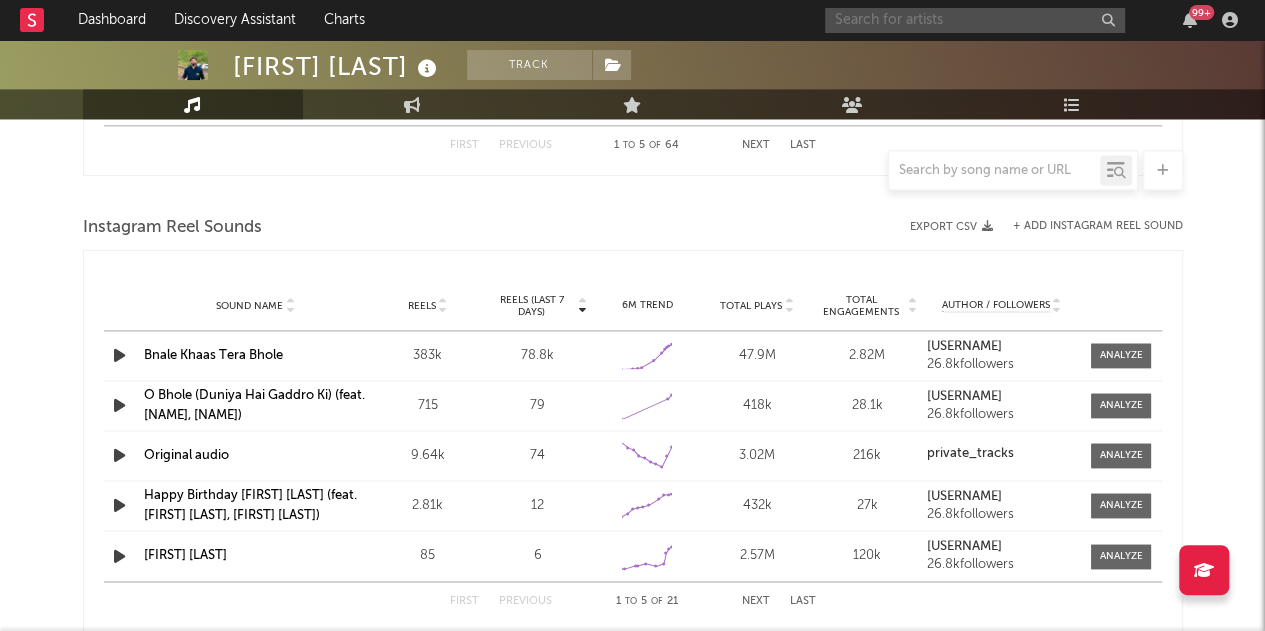 click at bounding box center [975, 20] 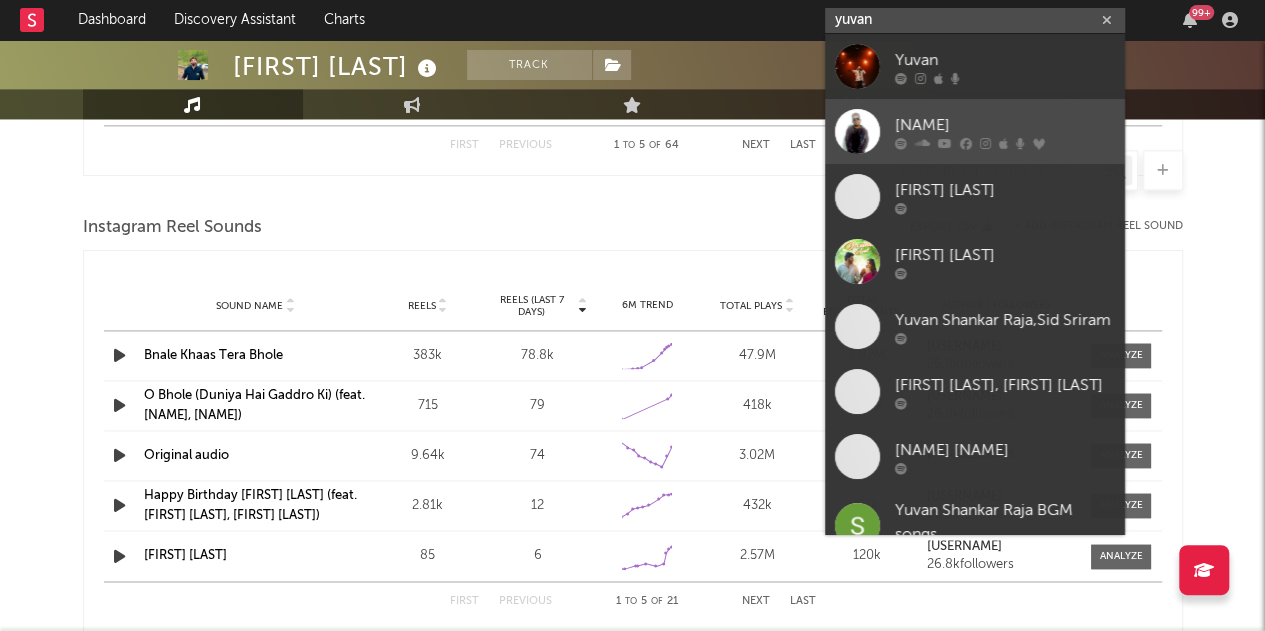 type on "yuvan" 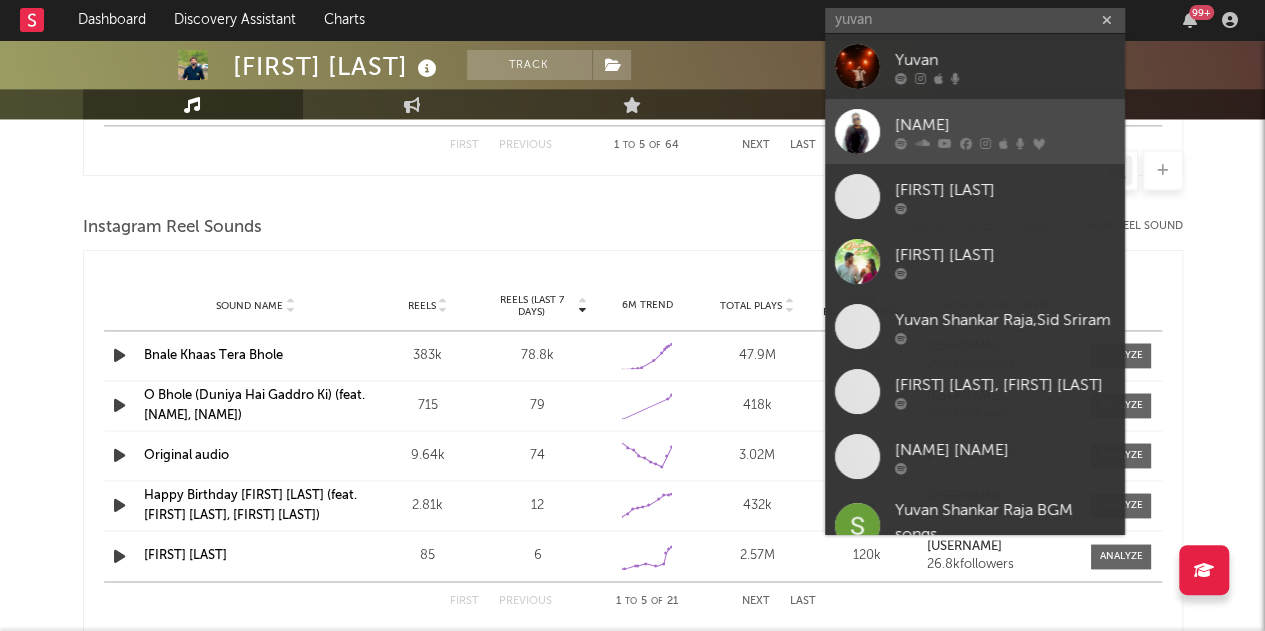 click on "[NAME]" at bounding box center (1005, 125) 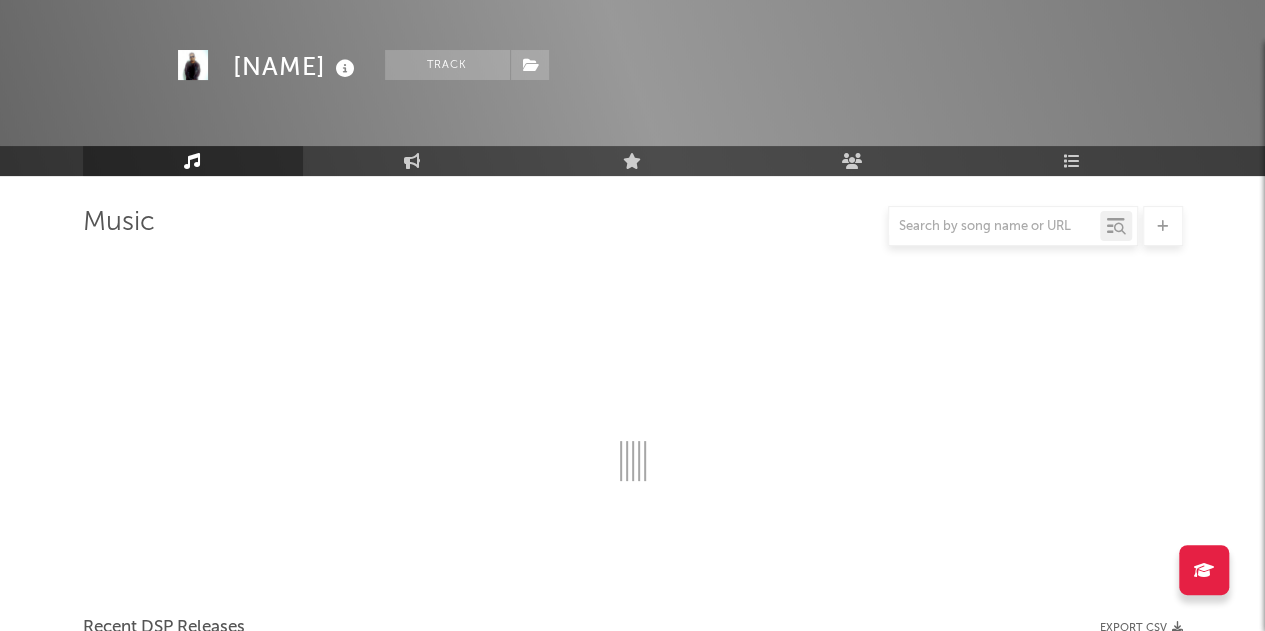 scroll, scrollTop: 1274, scrollLeft: 0, axis: vertical 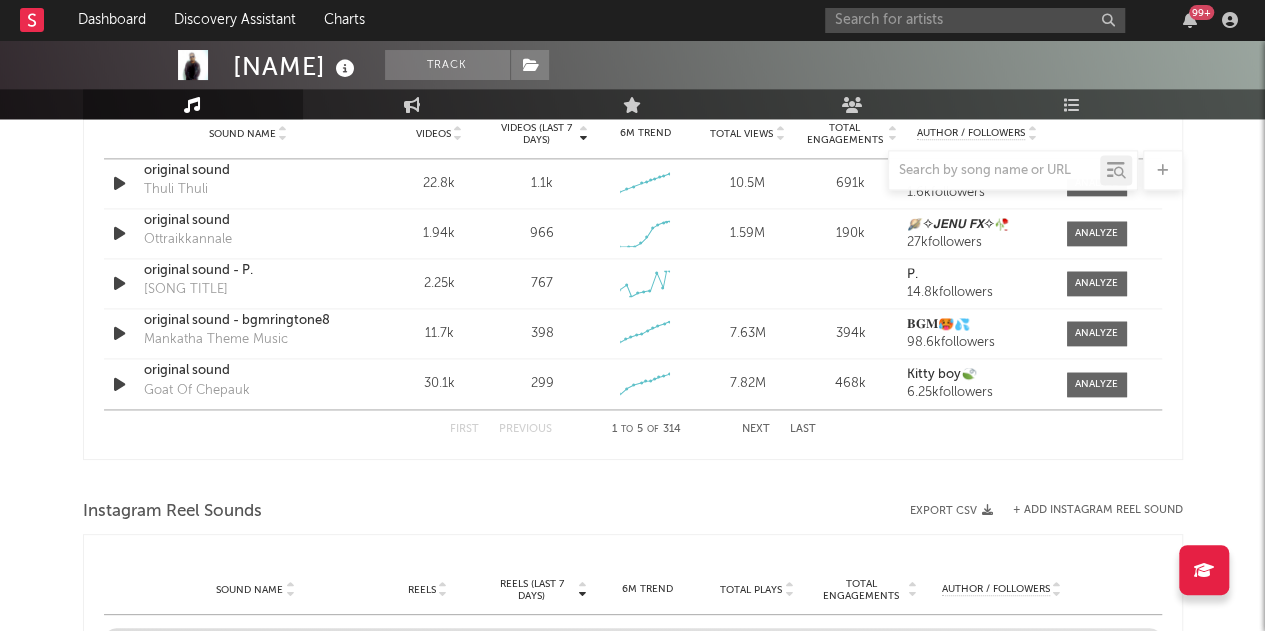 select on "6m" 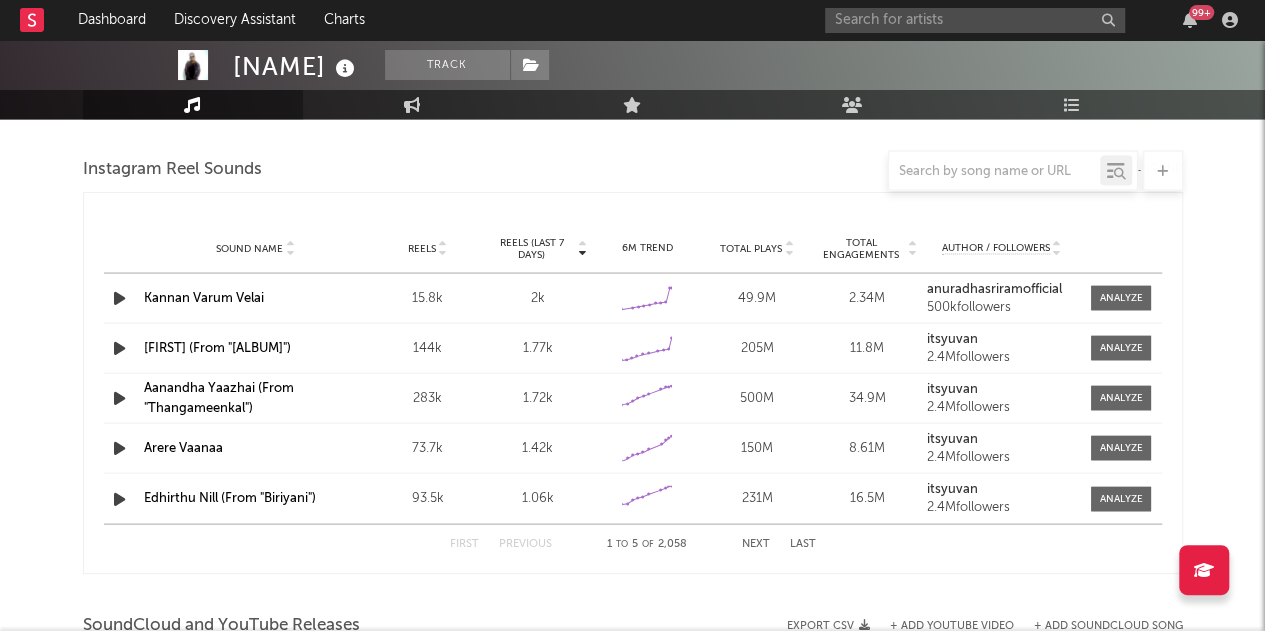 scroll, scrollTop: 1813, scrollLeft: 0, axis: vertical 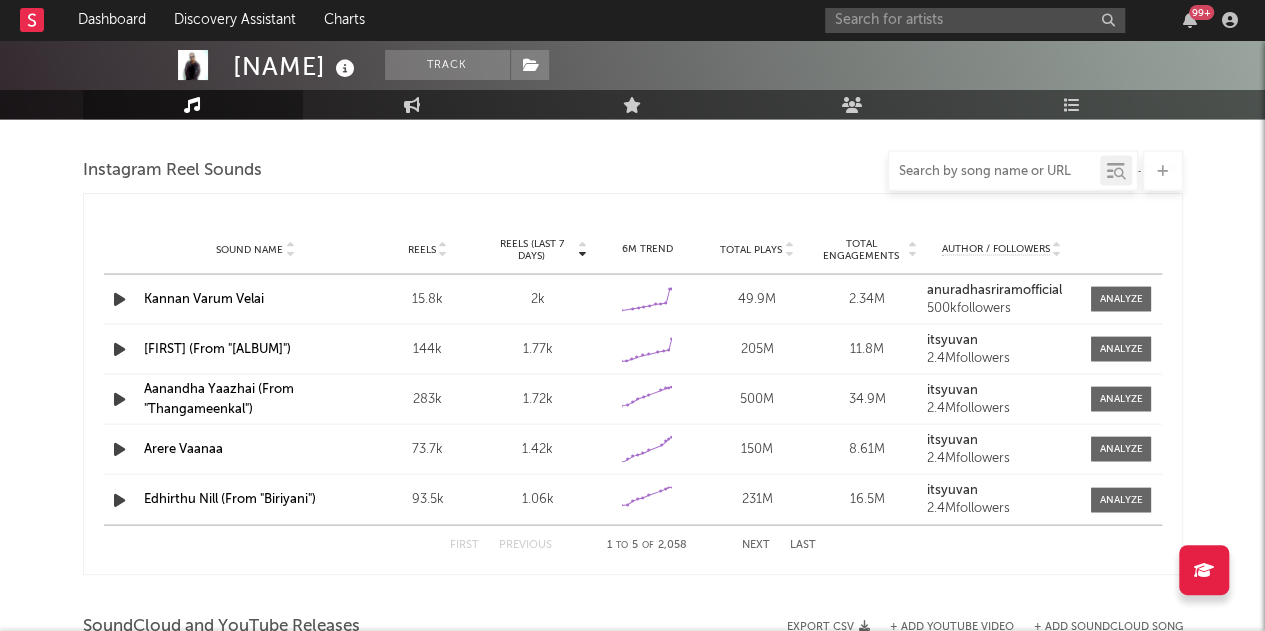 click at bounding box center (994, 171) 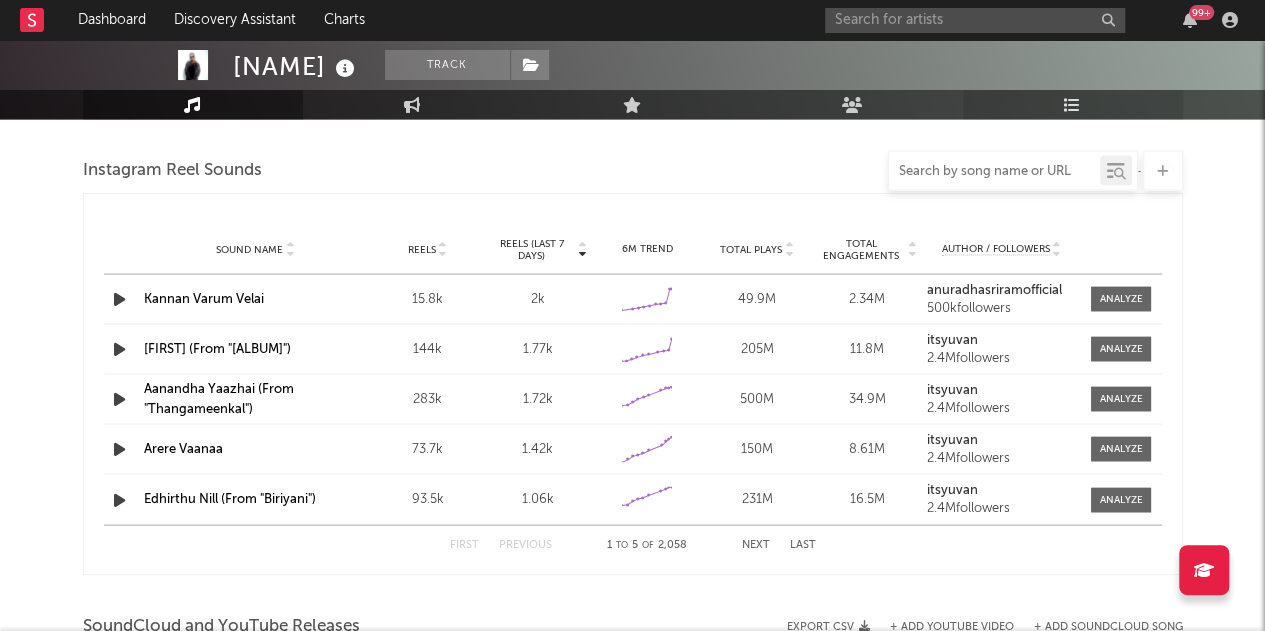 paste on "All The Bes" 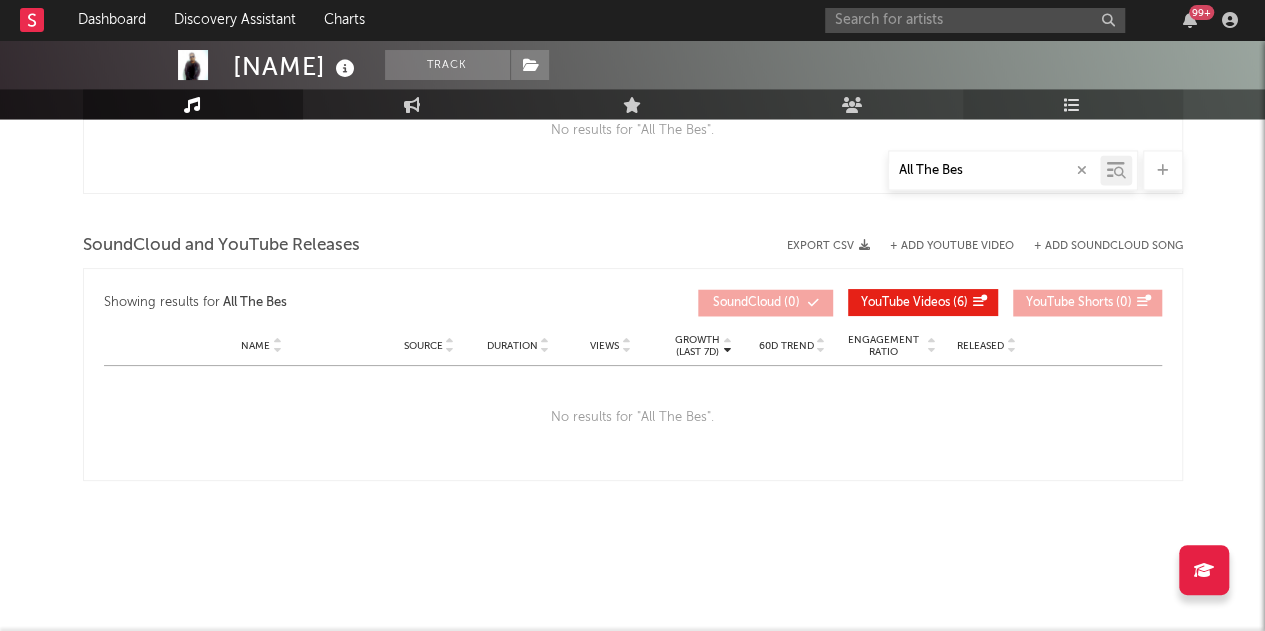 scroll, scrollTop: 1477, scrollLeft: 0, axis: vertical 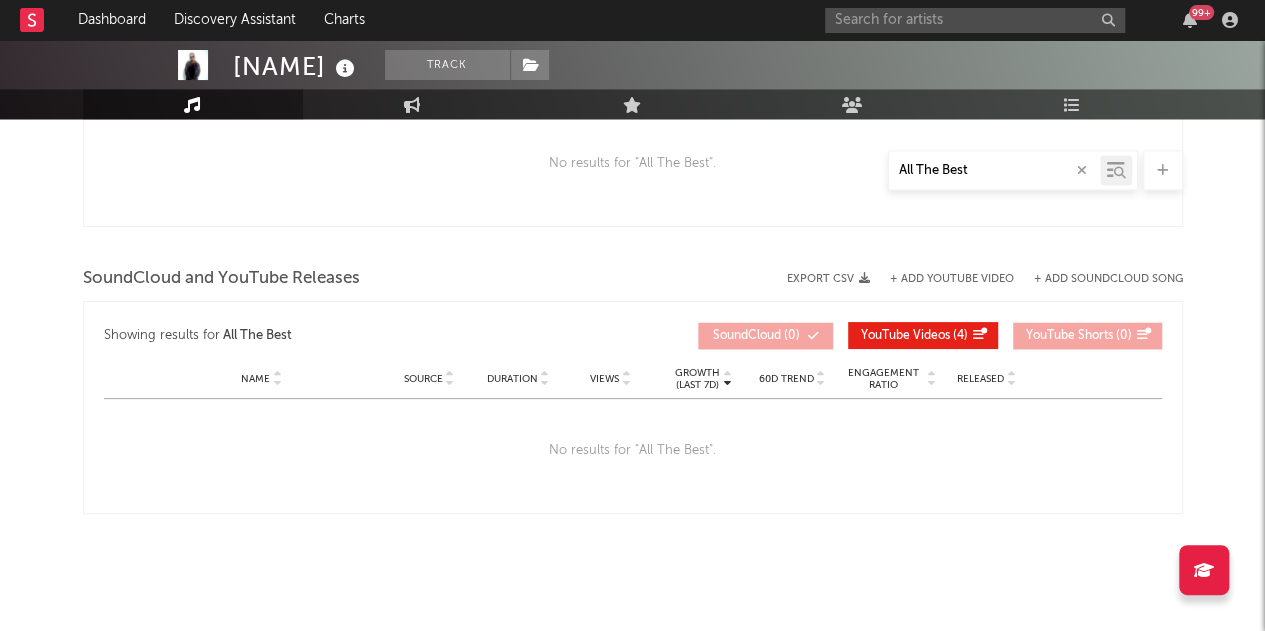 click at bounding box center (1120, 173) 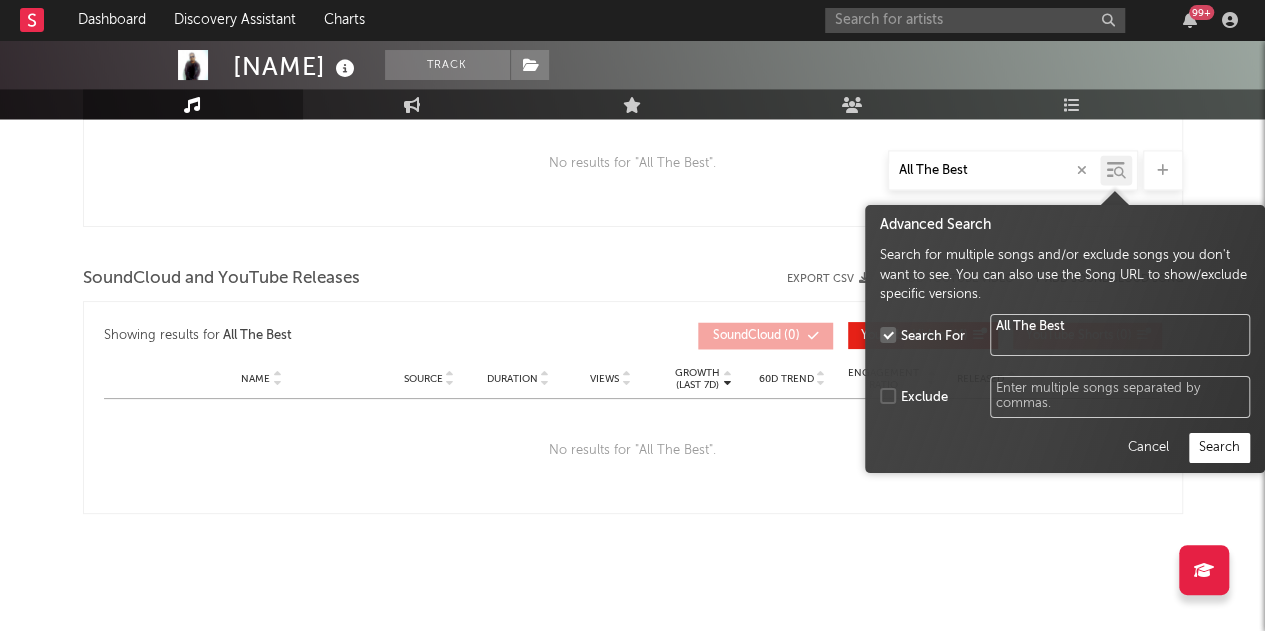type on "All The Best" 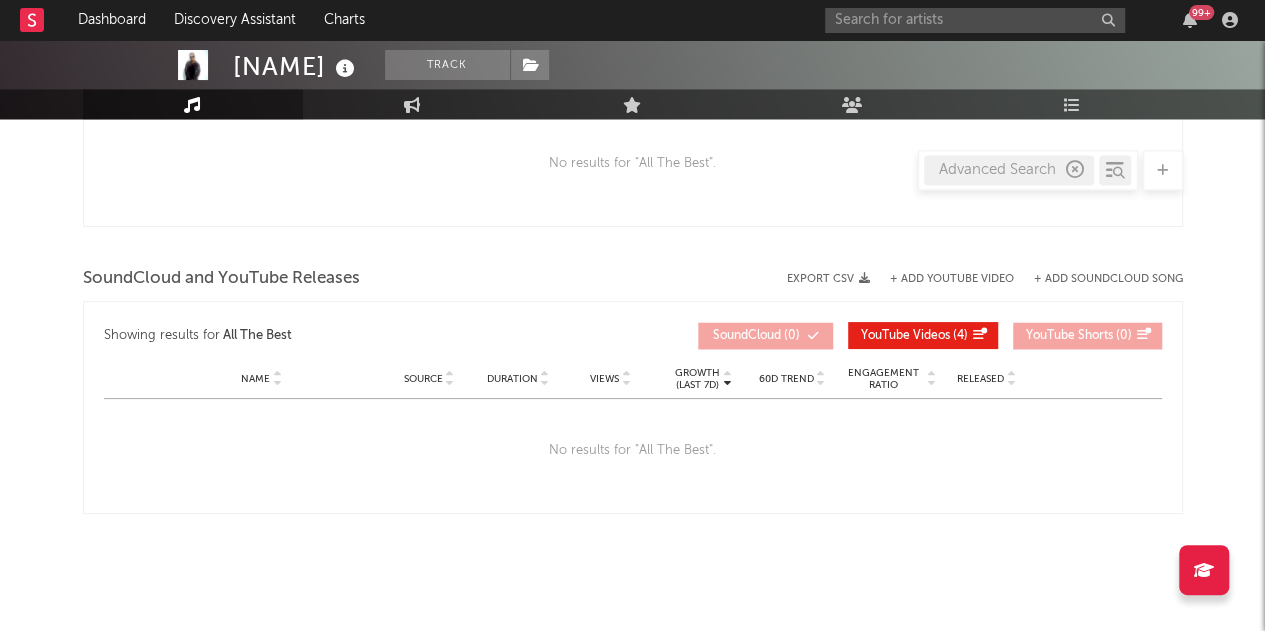 click on "YouTube Videos" at bounding box center [905, 336] 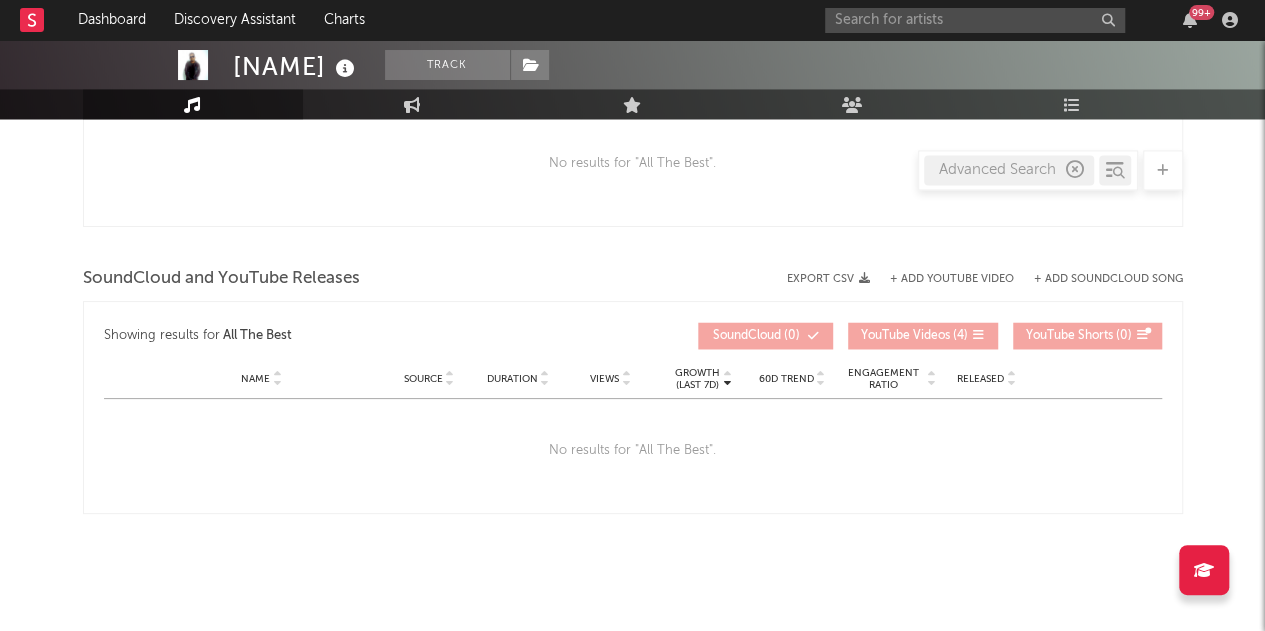 click at bounding box center (1075, 170) 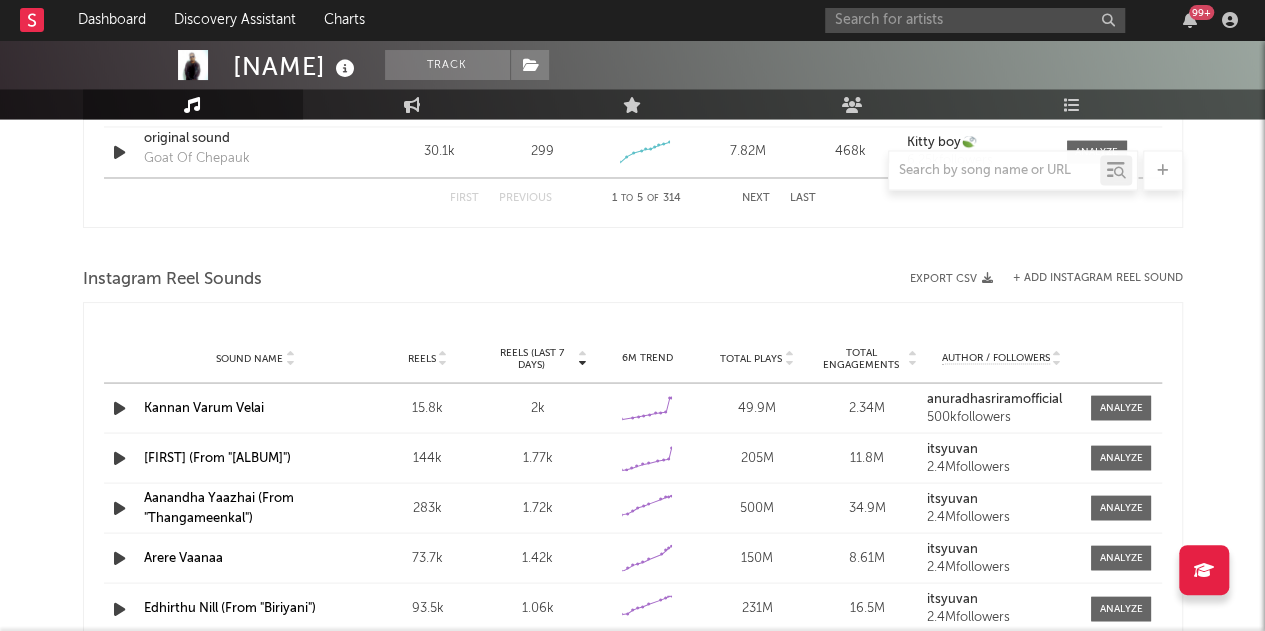 scroll, scrollTop: 1703, scrollLeft: 0, axis: vertical 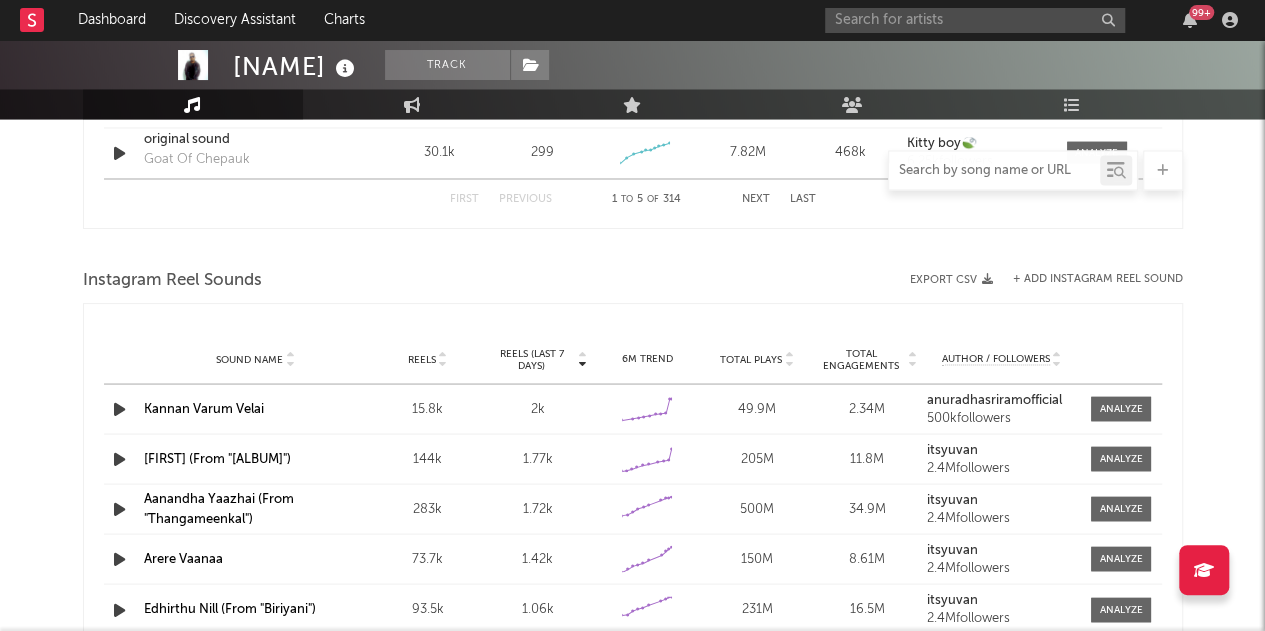 click at bounding box center [994, 171] 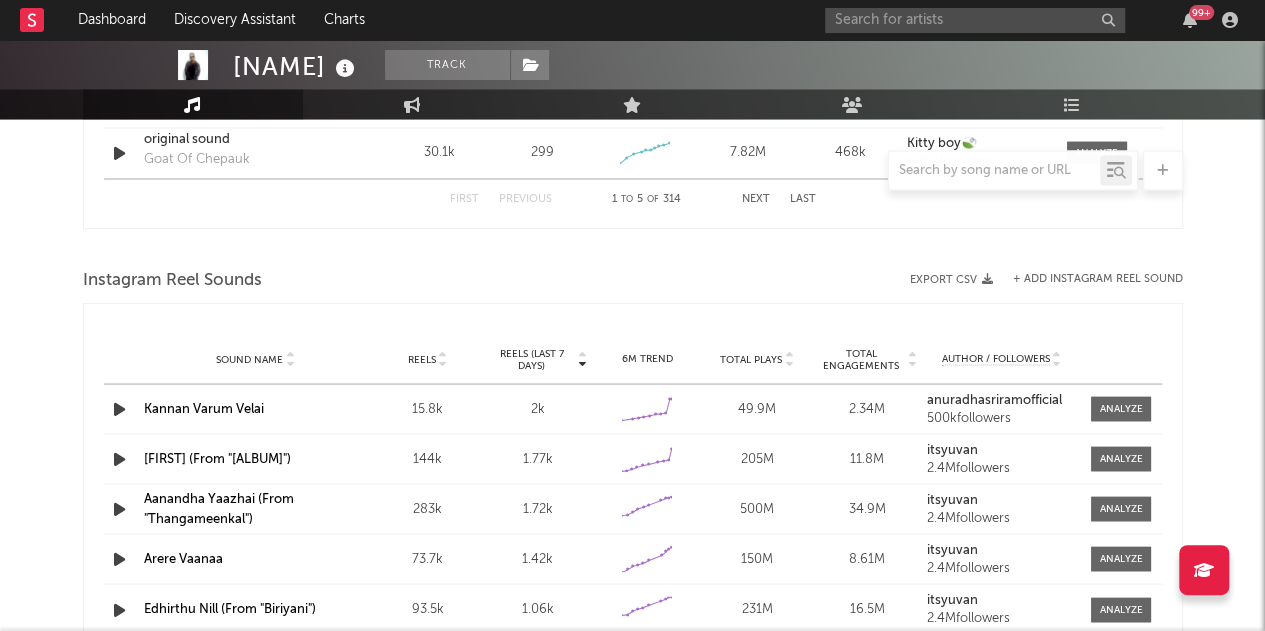 click on "+ Add Instagram Reel Sound" at bounding box center (1098, 279) 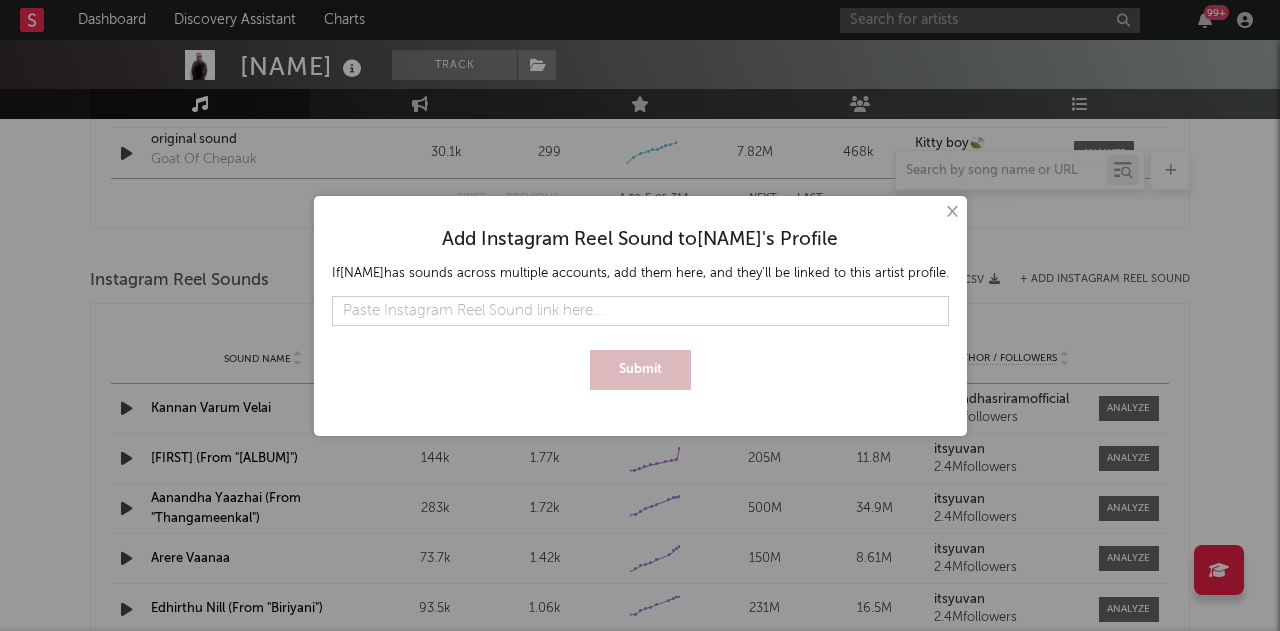 click on "×" at bounding box center (951, 212) 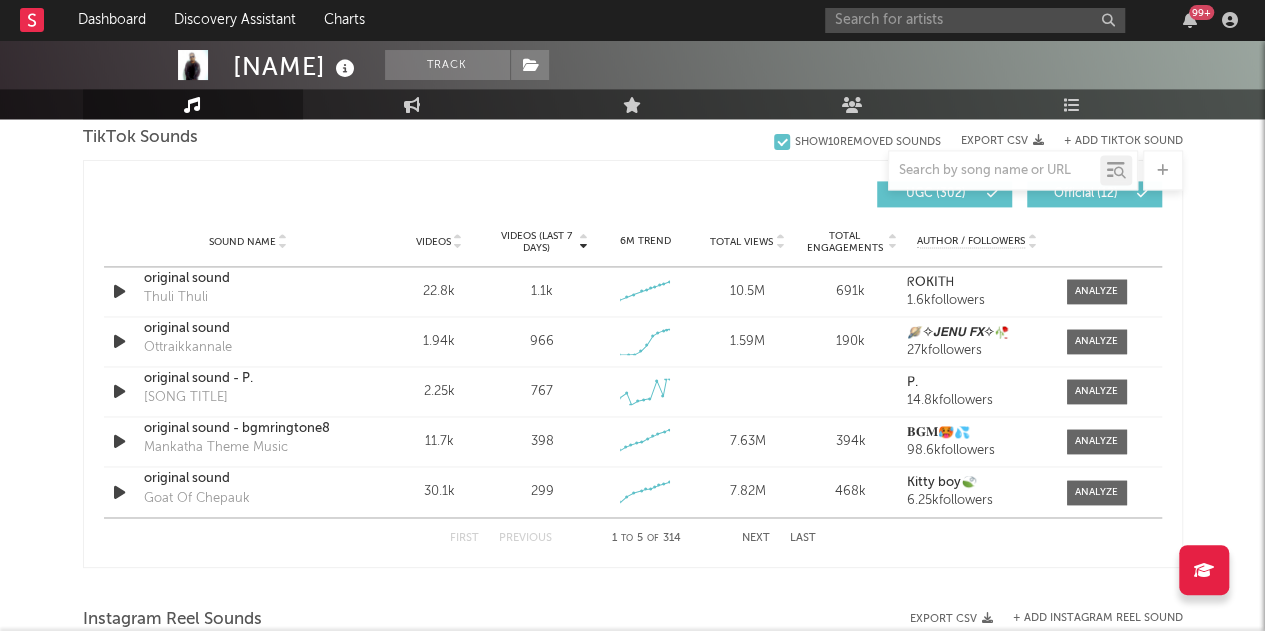 scroll, scrollTop: 1363, scrollLeft: 0, axis: vertical 